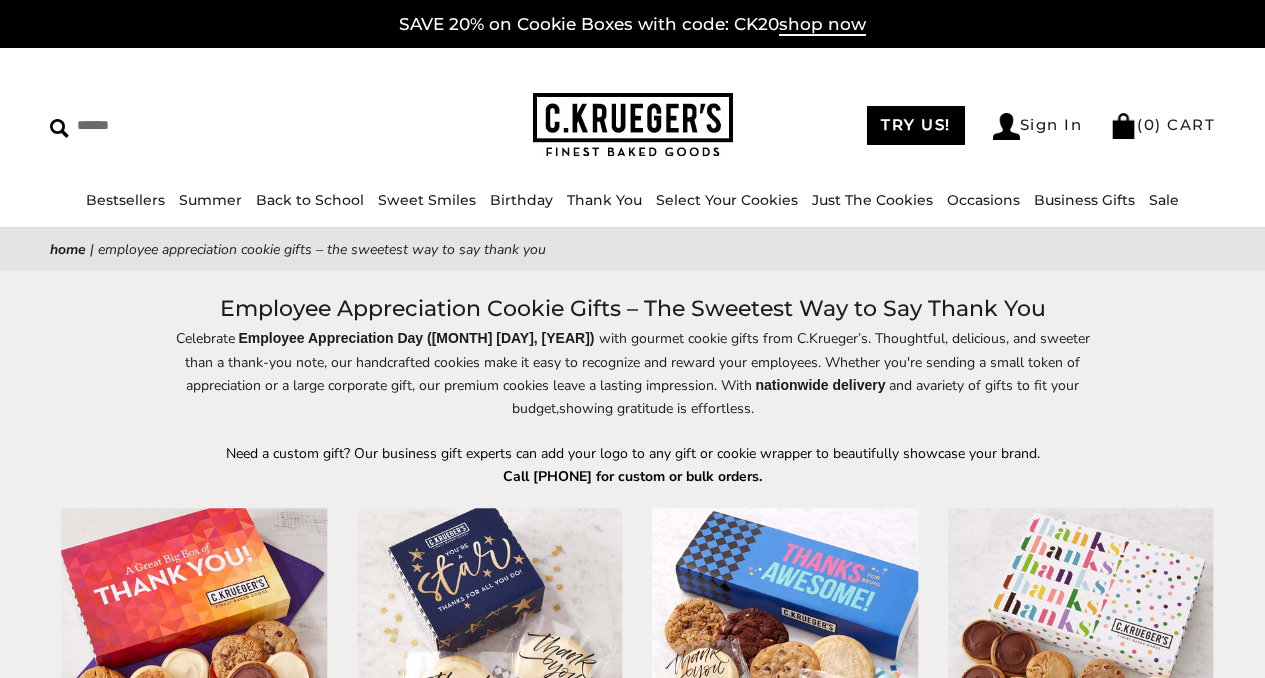 scroll, scrollTop: 302, scrollLeft: 0, axis: vertical 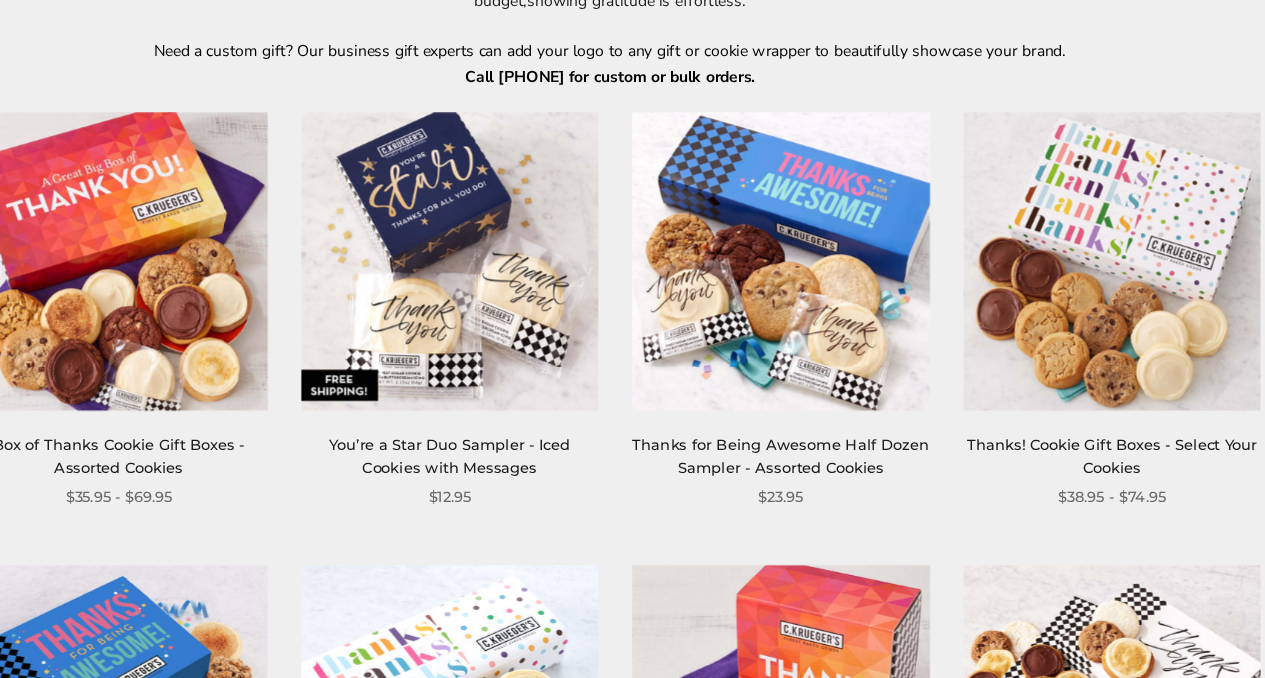 click at bounding box center (785, 232) 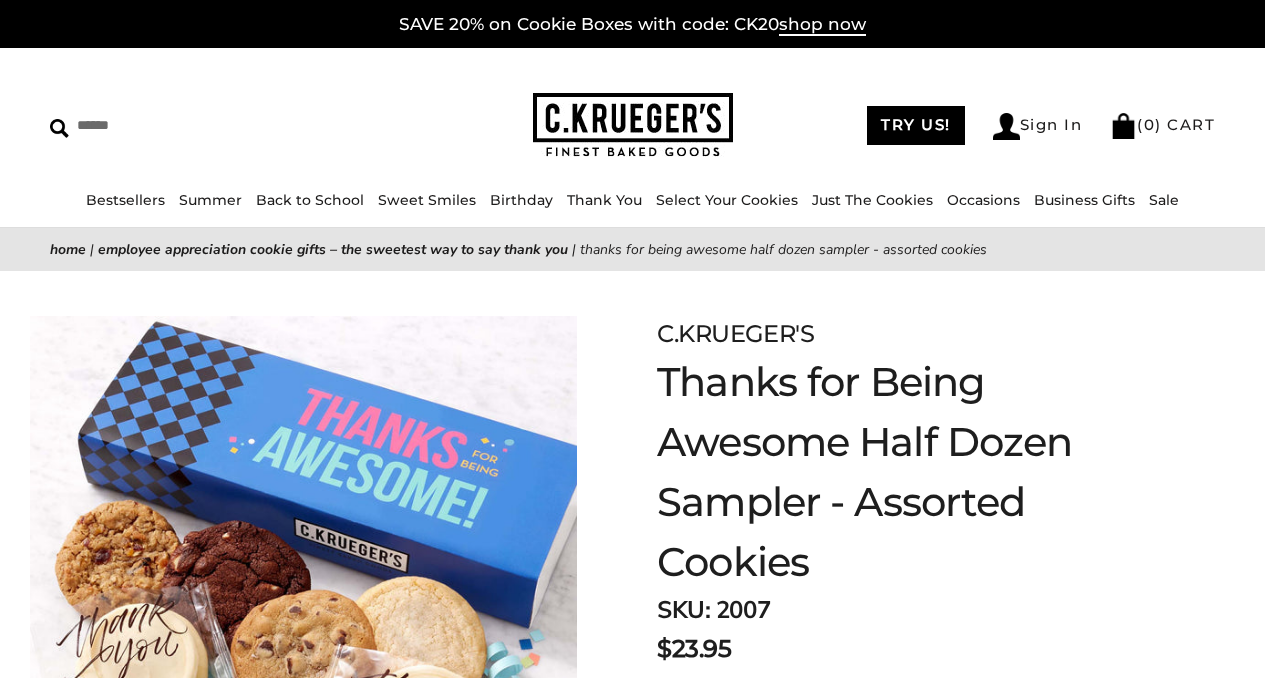 scroll, scrollTop: 0, scrollLeft: 0, axis: both 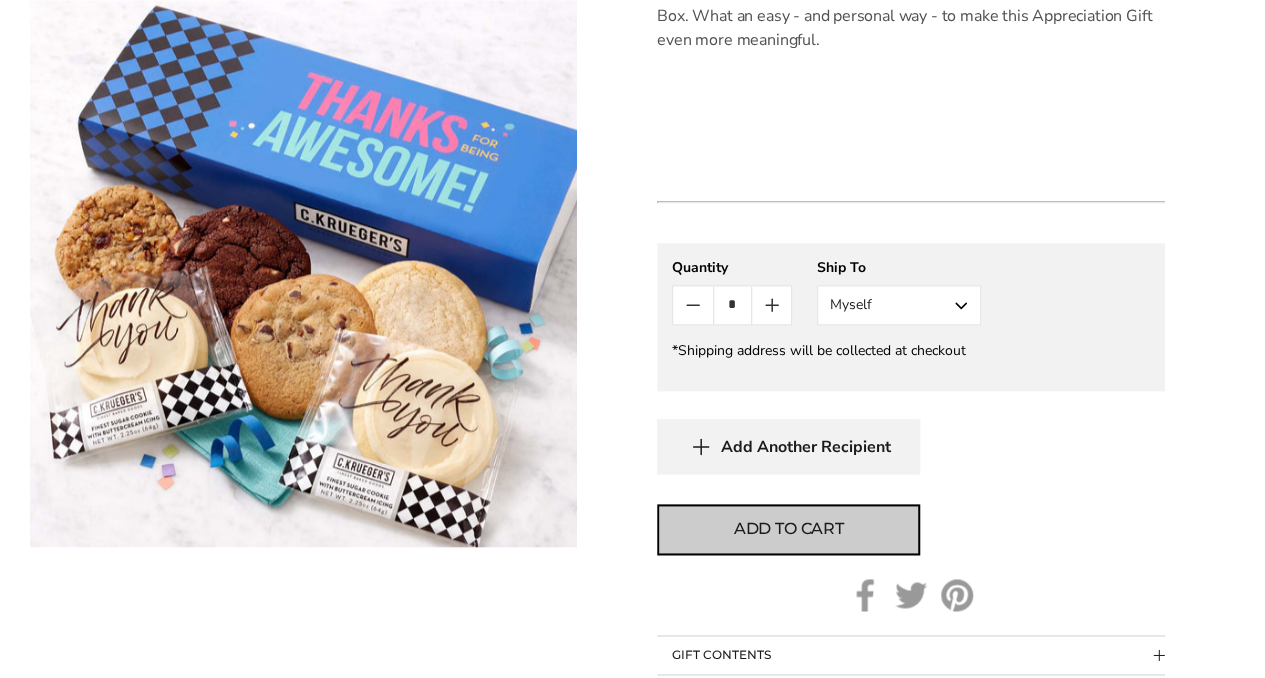 click on "Add to cart" at bounding box center (789, 529) 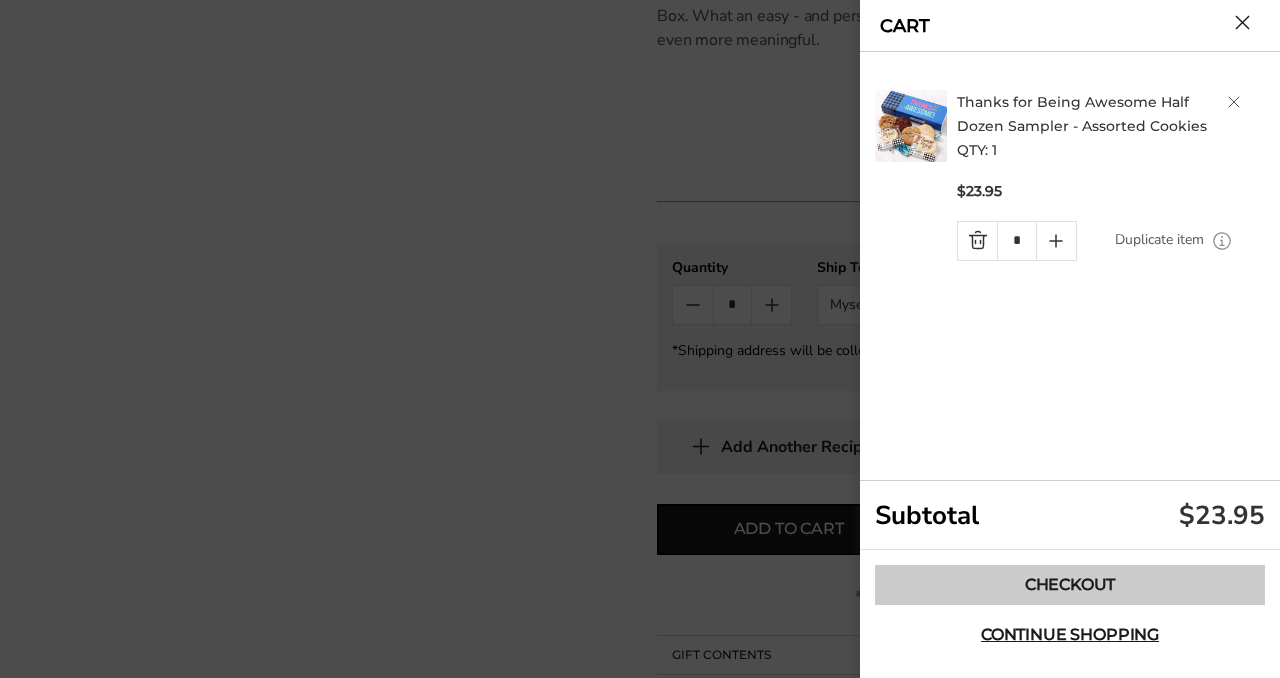 click on "Checkout" at bounding box center [1070, 585] 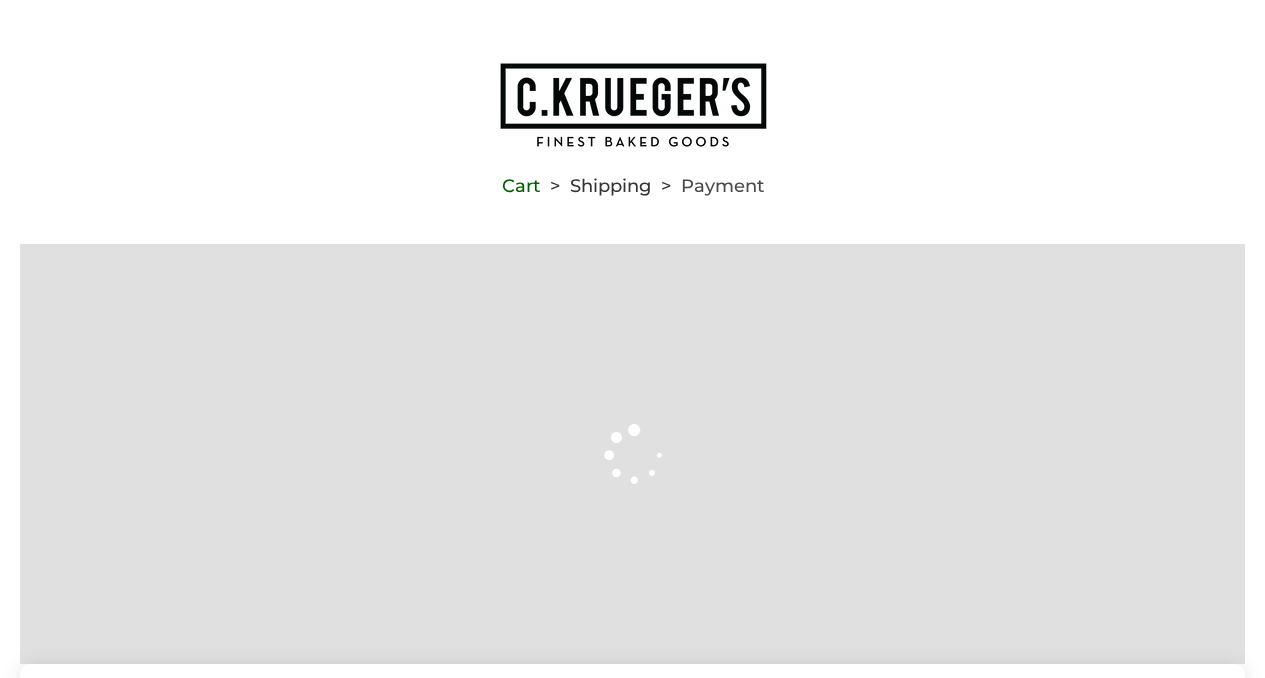 scroll, scrollTop: 0, scrollLeft: 0, axis: both 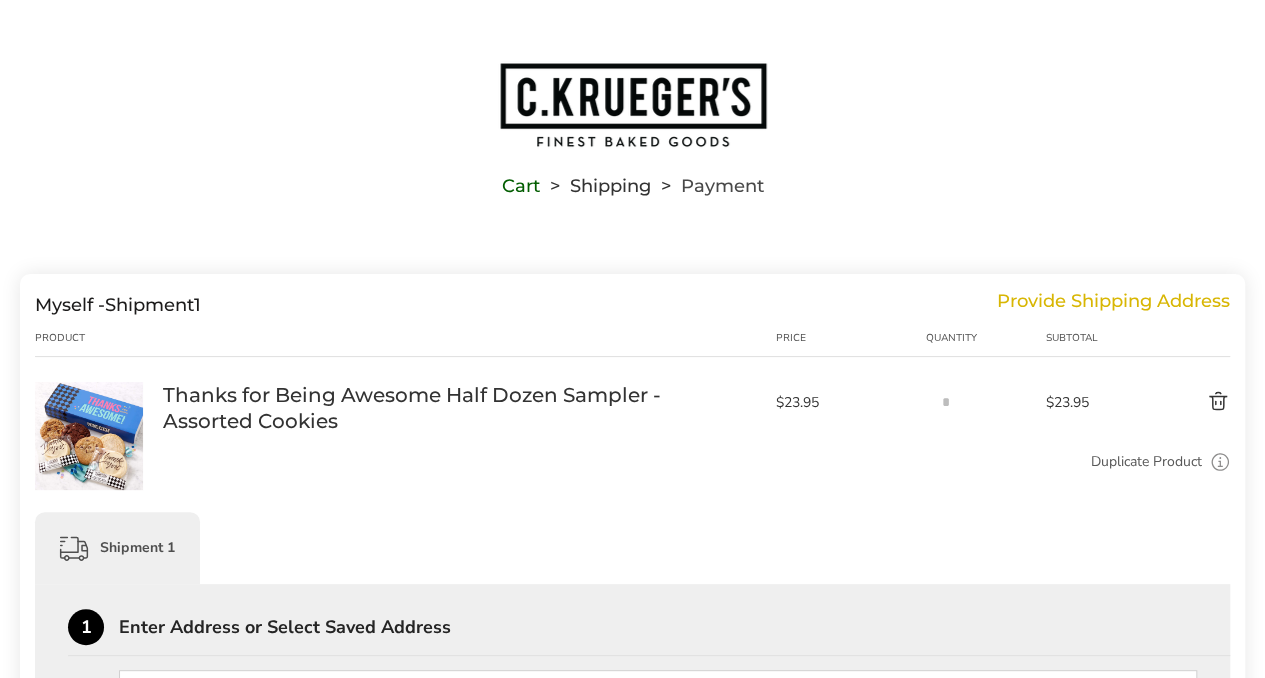 click at bounding box center (633, 105) 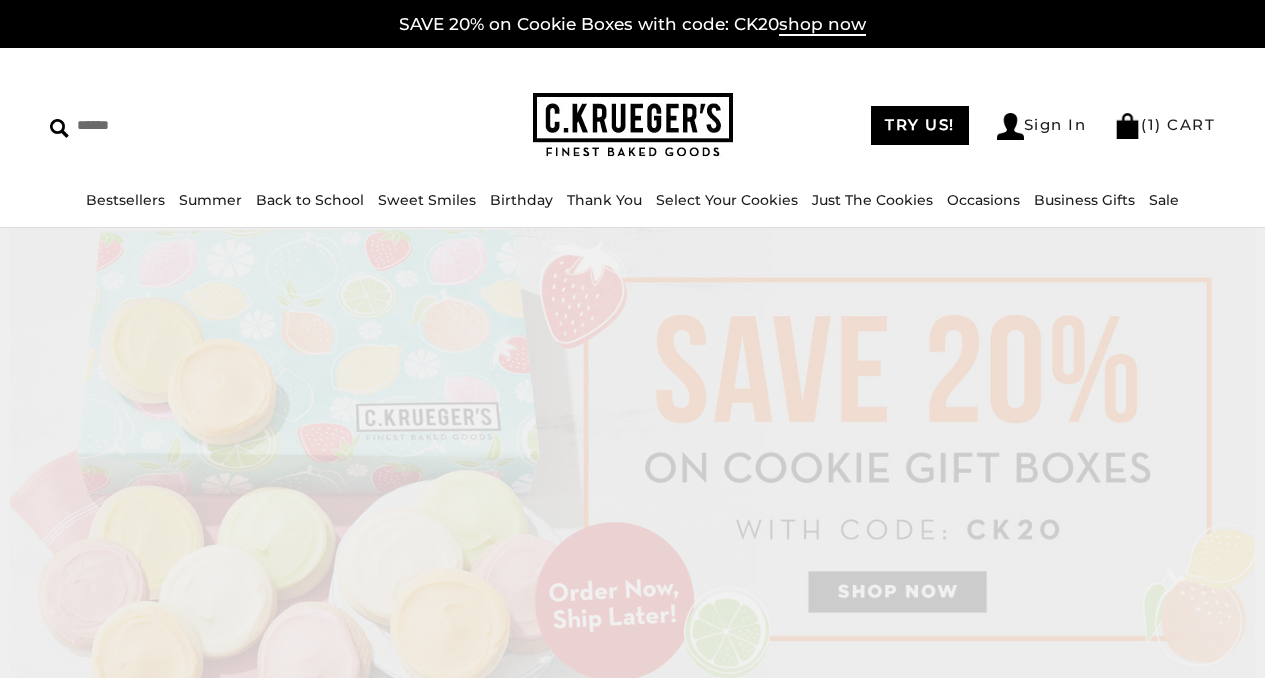 scroll, scrollTop: 0, scrollLeft: 0, axis: both 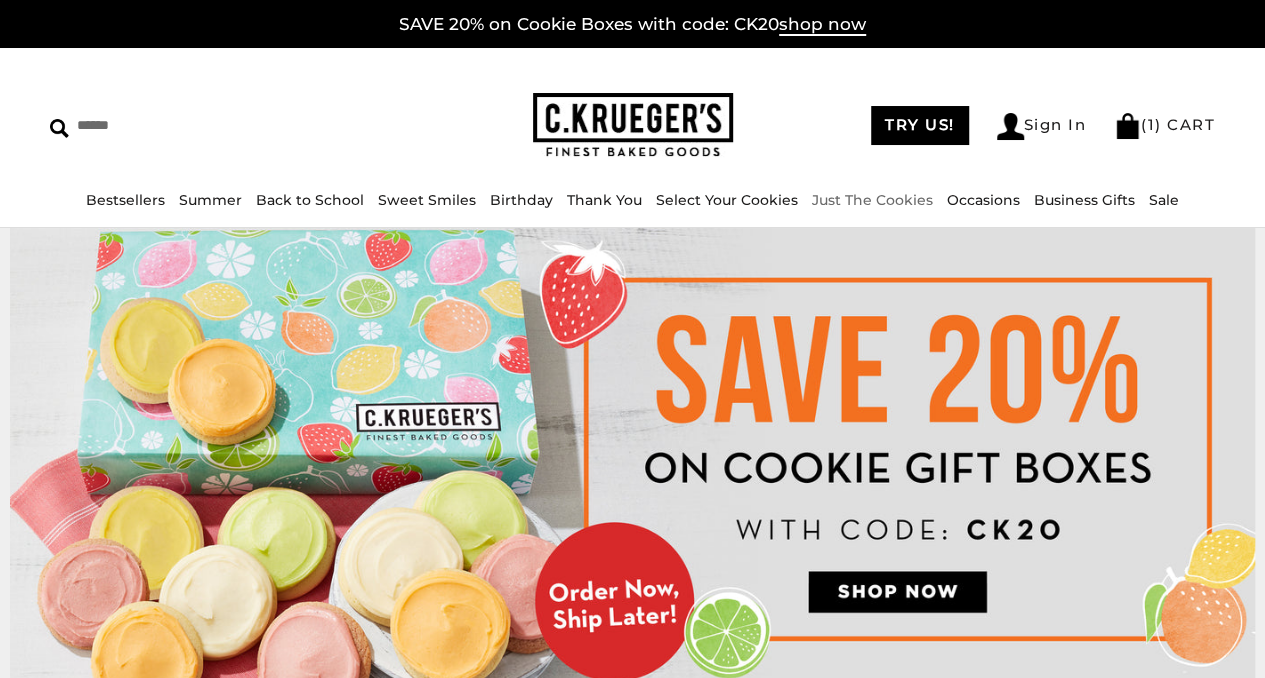 click on "Just The Cookies" at bounding box center [872, 200] 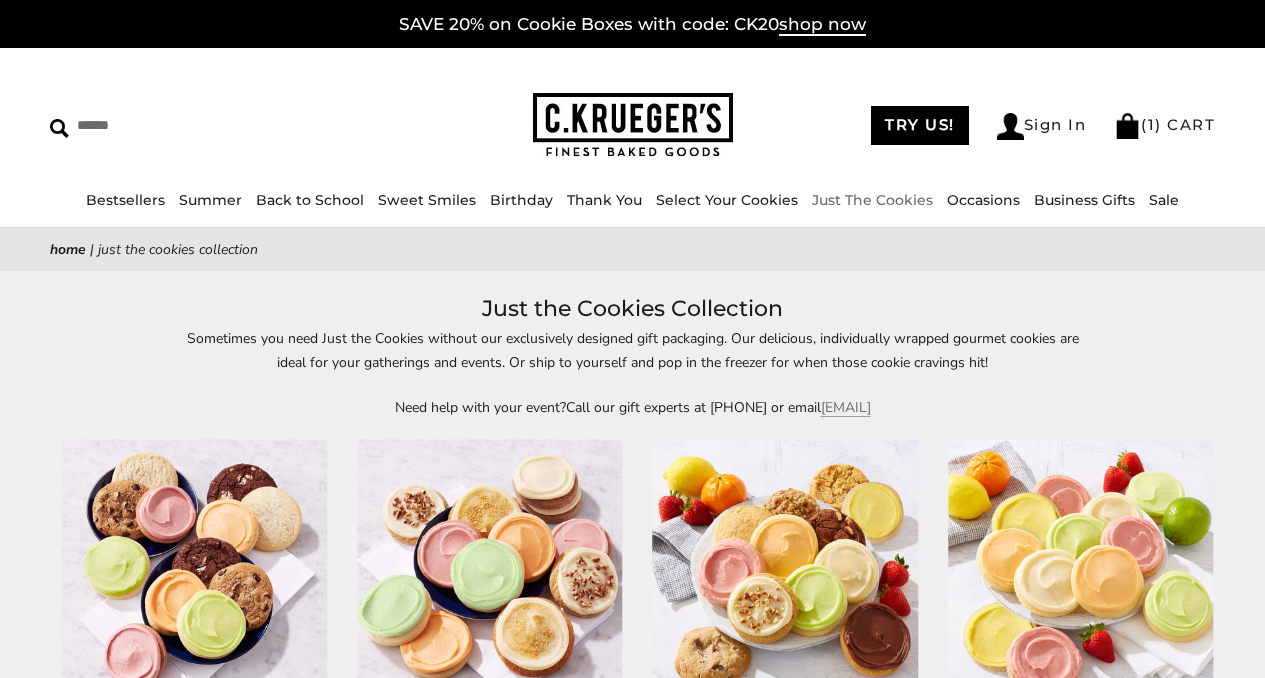 scroll, scrollTop: 0, scrollLeft: 0, axis: both 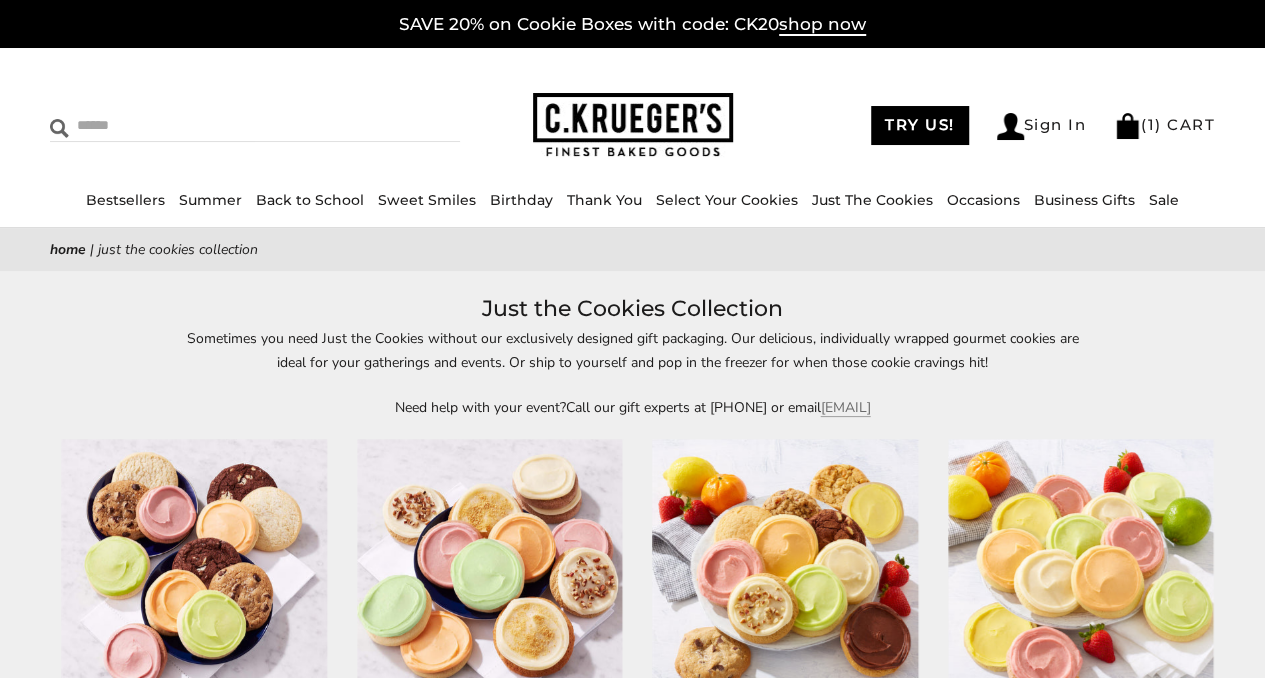 click at bounding box center [183, 125] 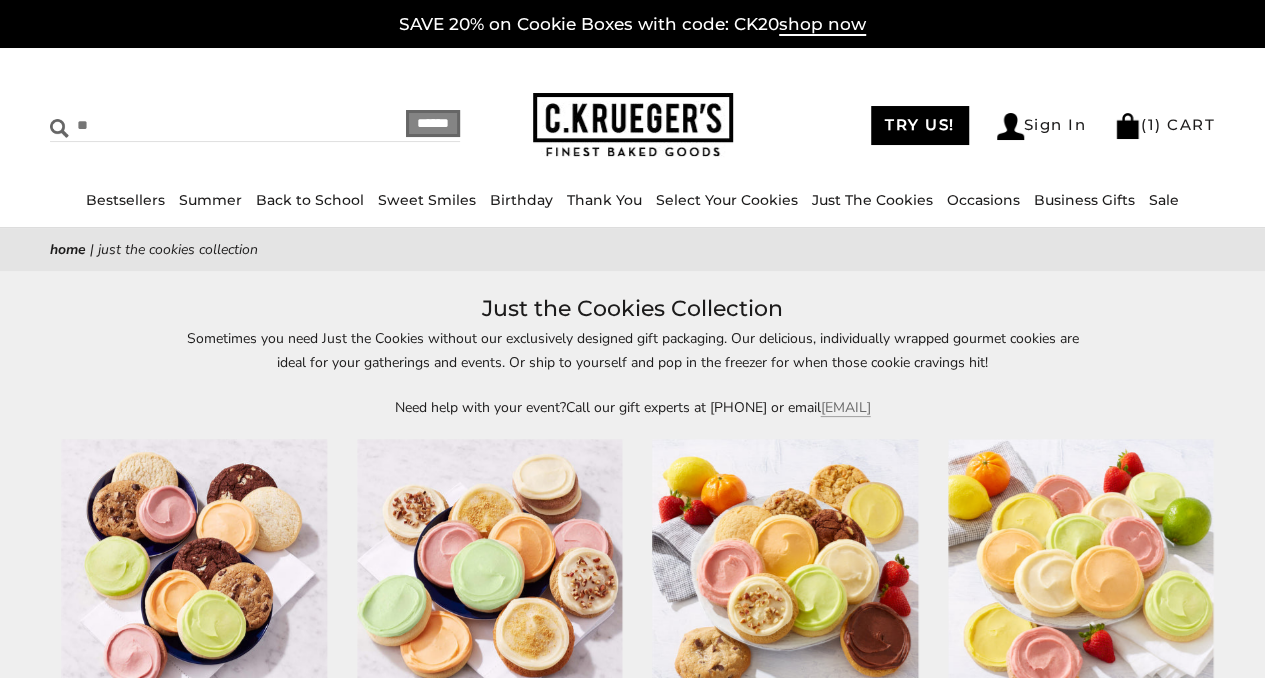 type on "*" 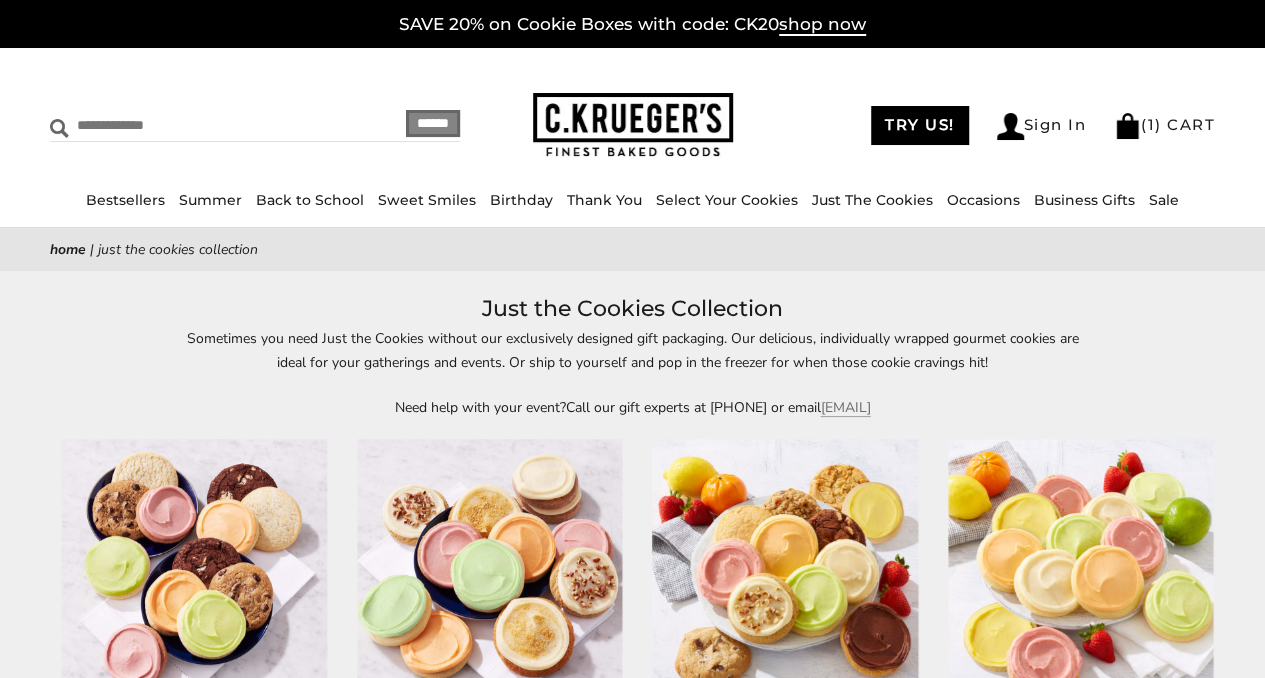 type on "**********" 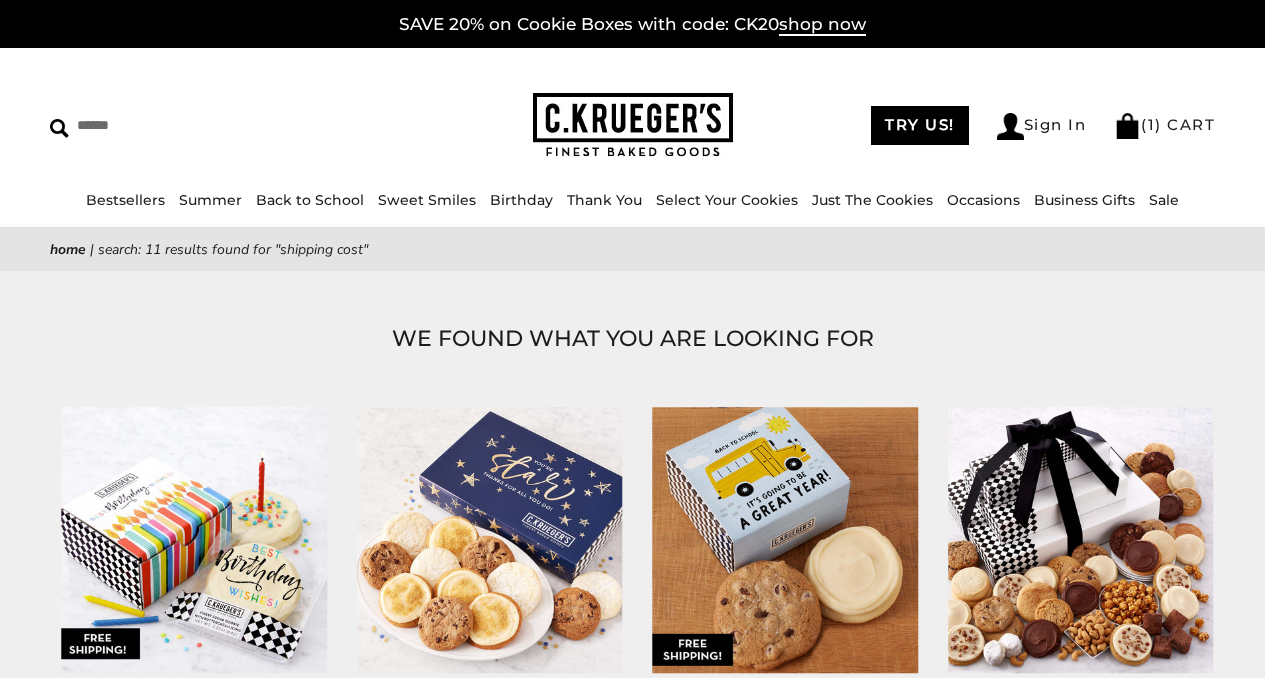 scroll, scrollTop: 0, scrollLeft: 0, axis: both 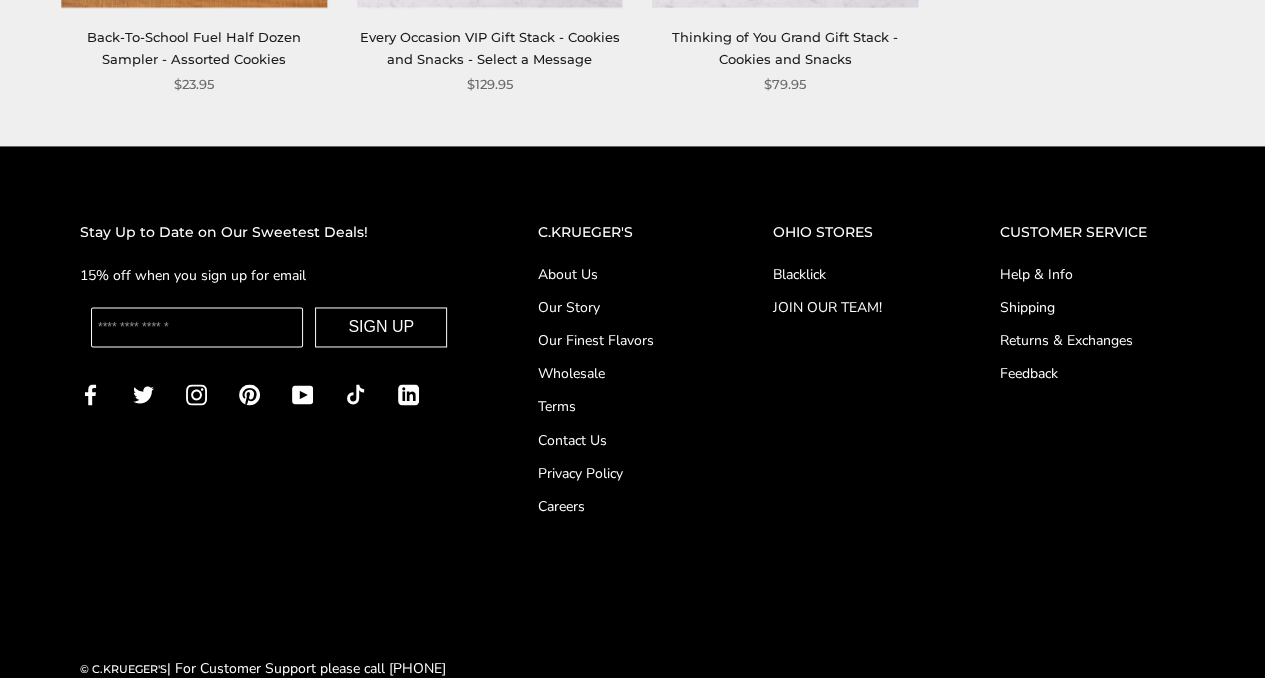 click on "Shipping" at bounding box center [1092, 307] 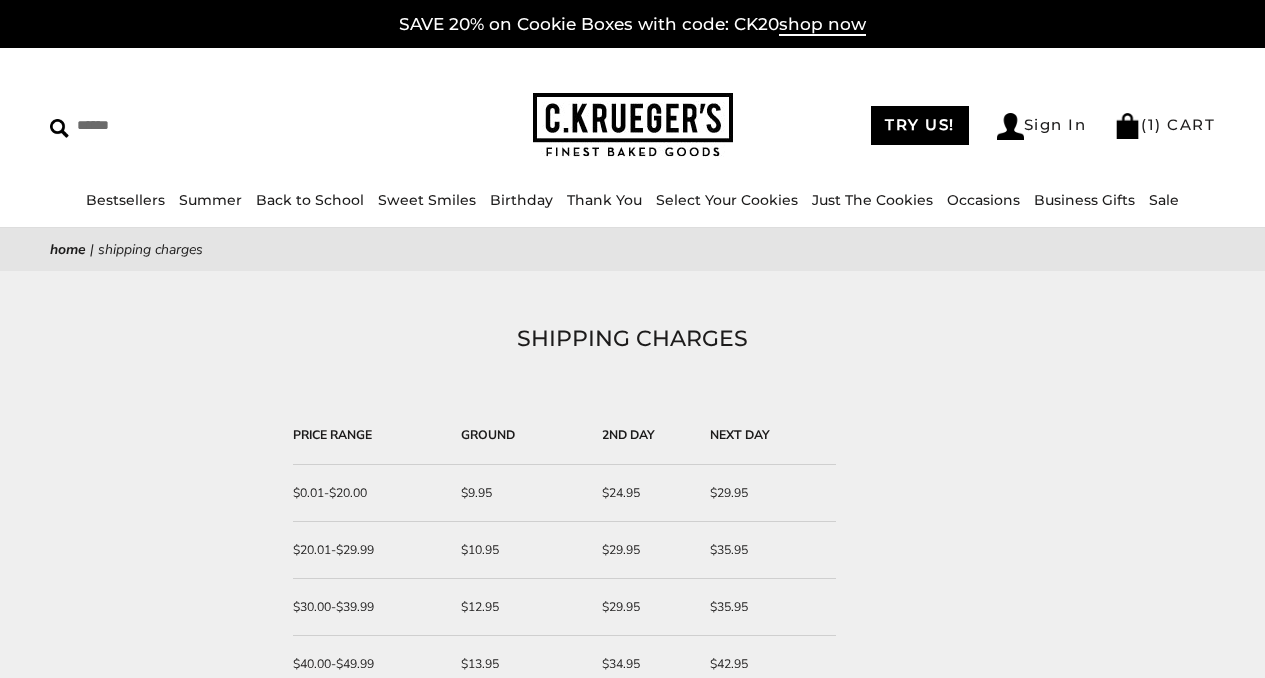 scroll, scrollTop: 0, scrollLeft: 0, axis: both 